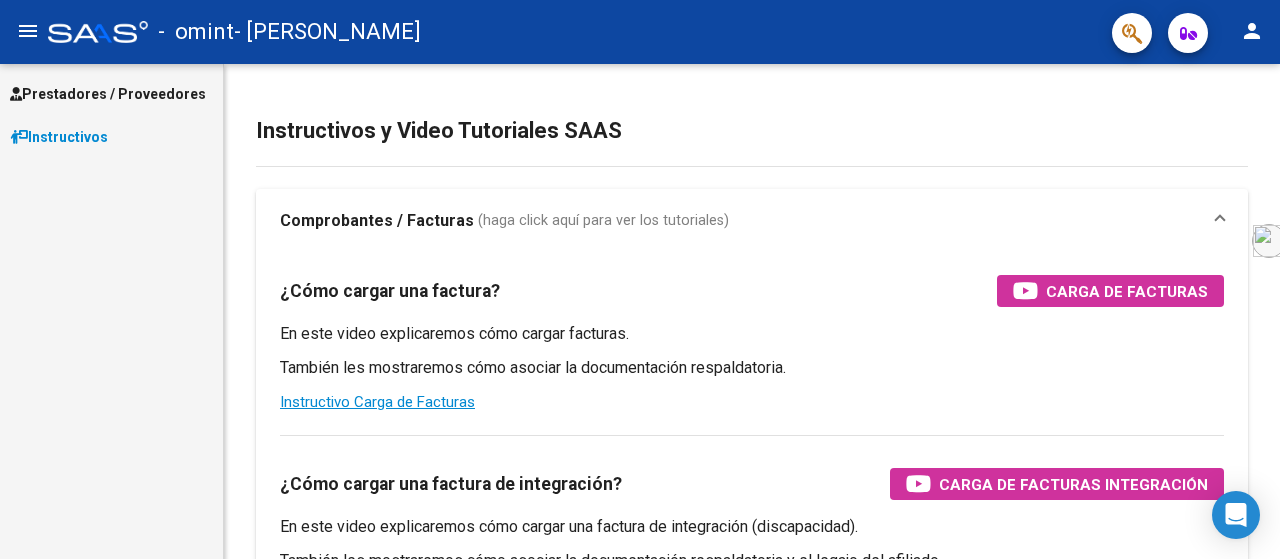 scroll, scrollTop: 0, scrollLeft: 0, axis: both 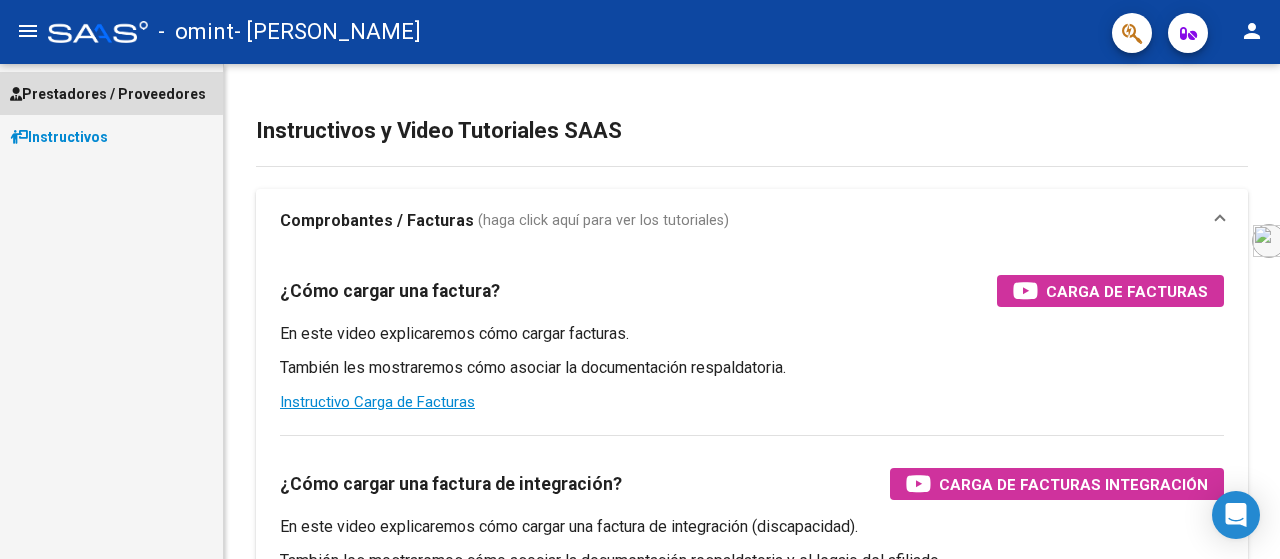 click on "Prestadores / Proveedores" at bounding box center (108, 94) 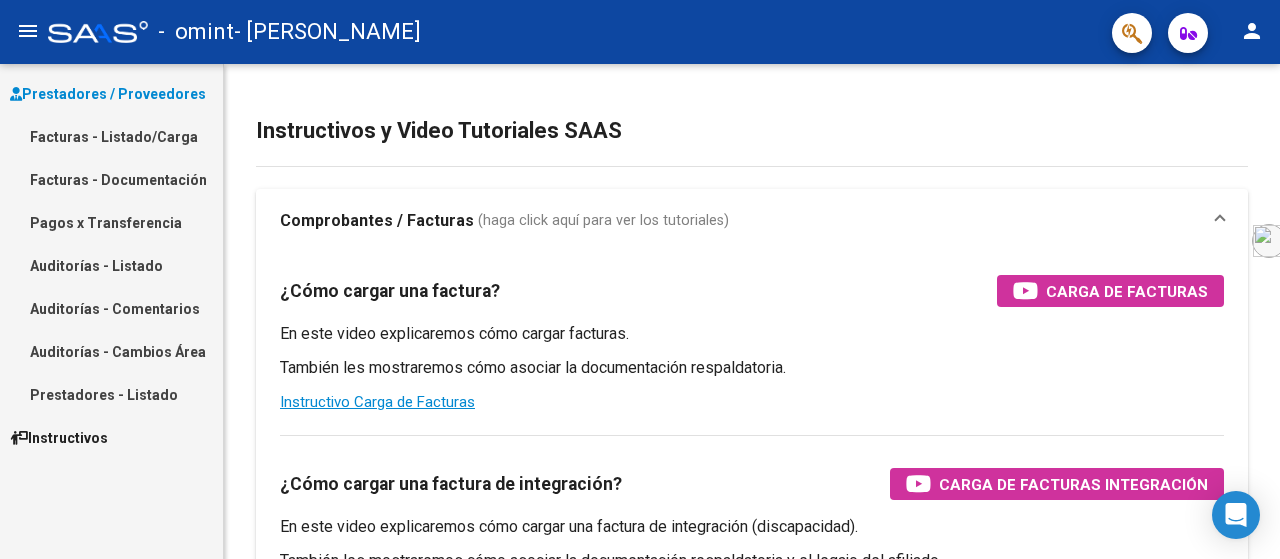 click on "Facturas - Listado/Carga" at bounding box center (111, 136) 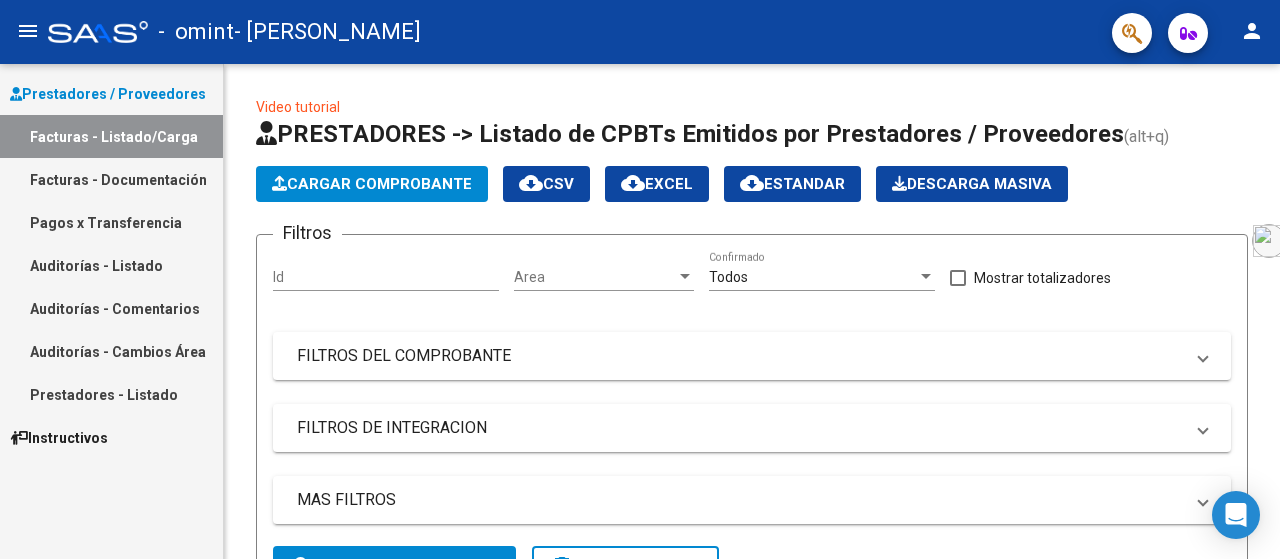 click on "Facturas - Listado/Carga" at bounding box center [111, 136] 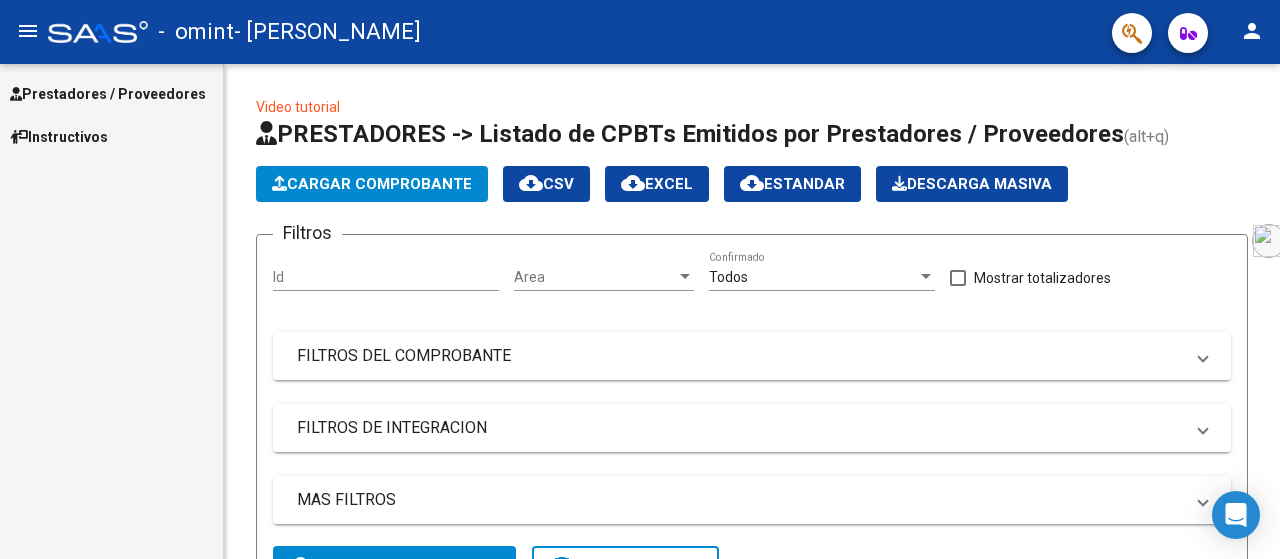 click on "Prestadores / Proveedores" at bounding box center [108, 94] 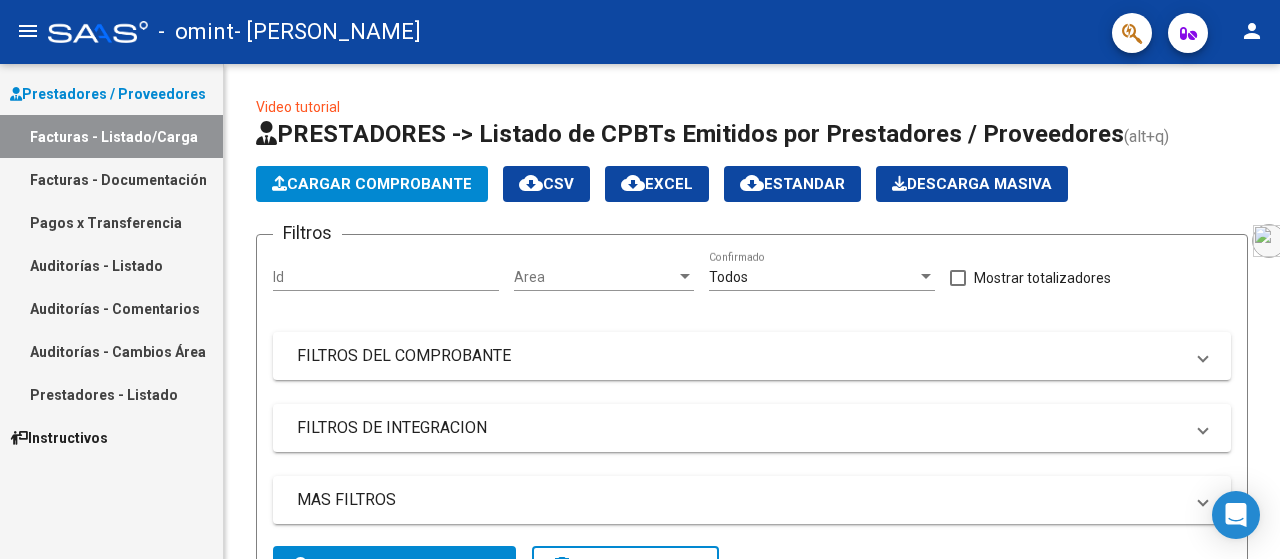 click on "Facturas - Documentación" at bounding box center (111, 179) 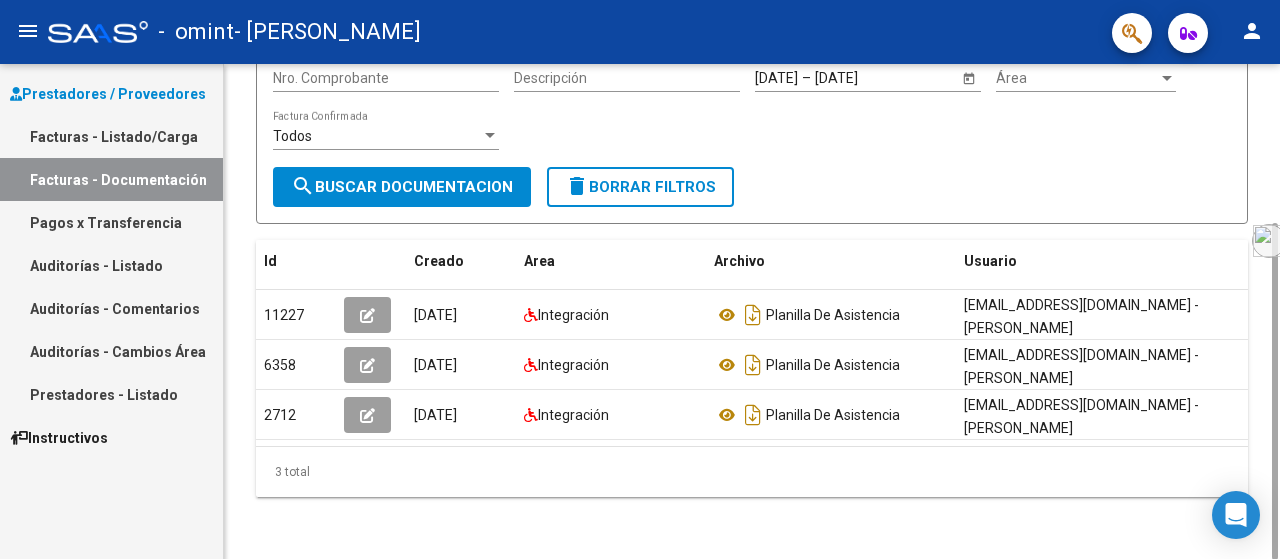 scroll, scrollTop: 0, scrollLeft: 0, axis: both 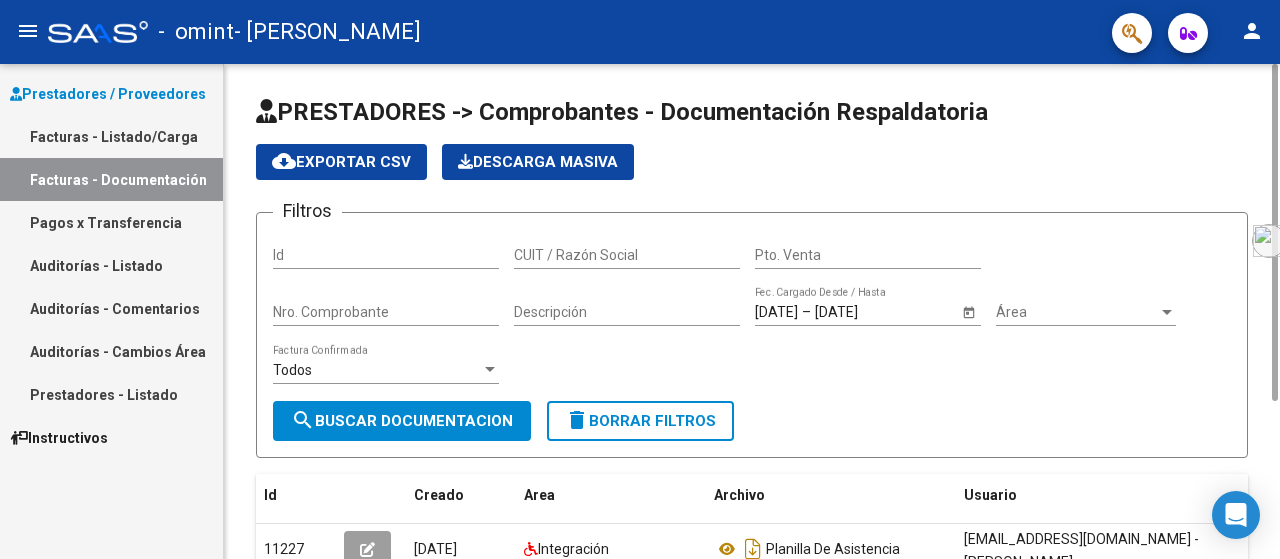 drag, startPoint x: 1277, startPoint y: 169, endPoint x: 1254, endPoint y: 41, distance: 130.04999 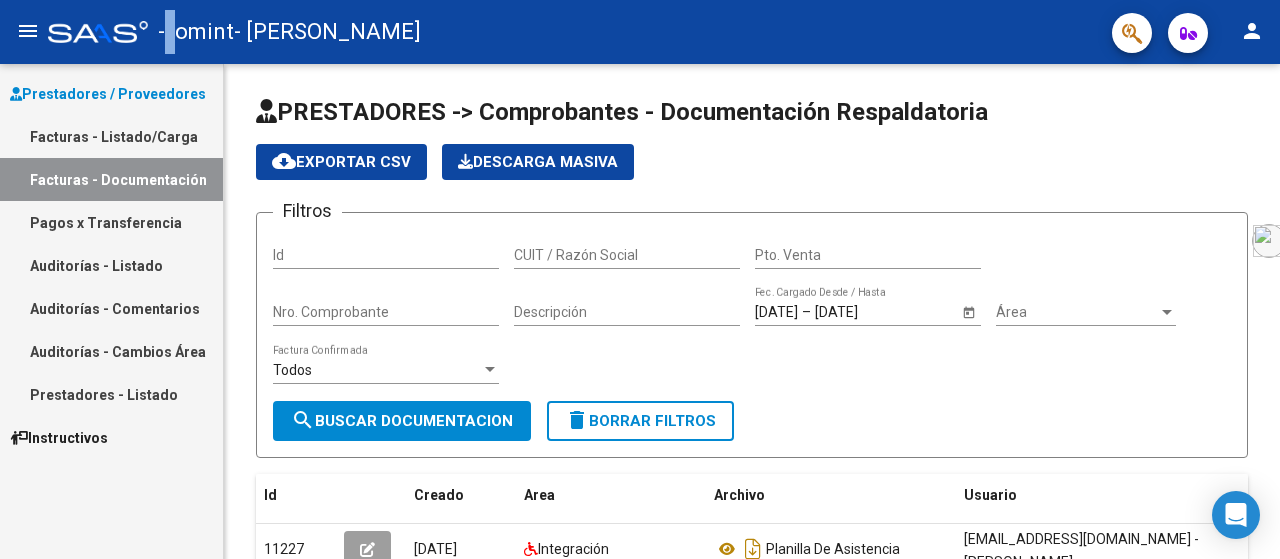 click on "menu -   omint   - [PERSON_NAME] person" 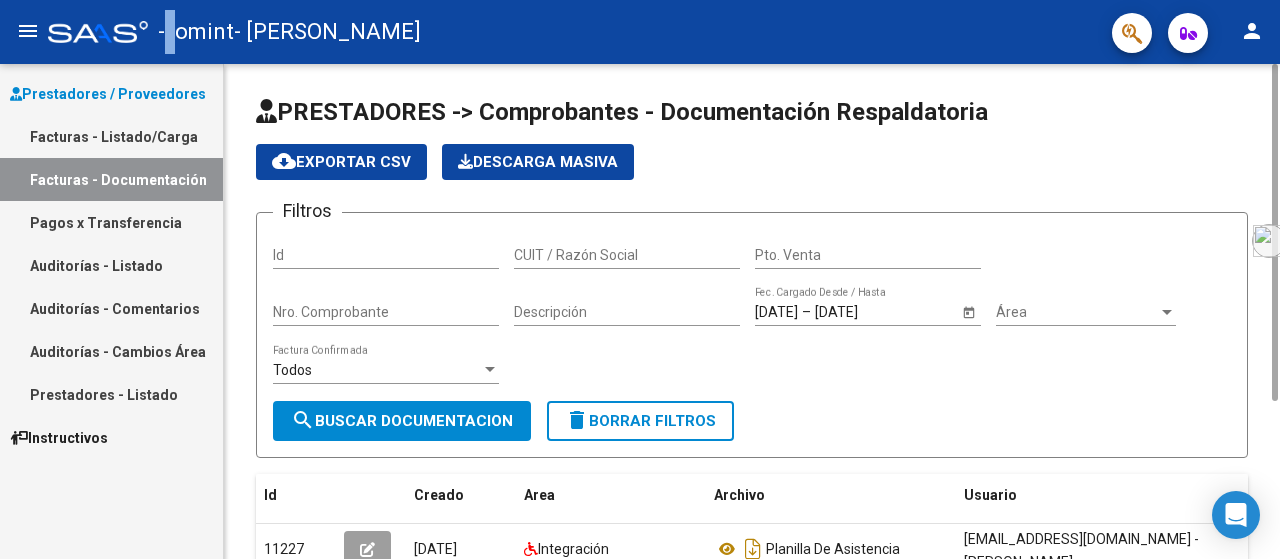 click on "search  Buscar Documentacion" 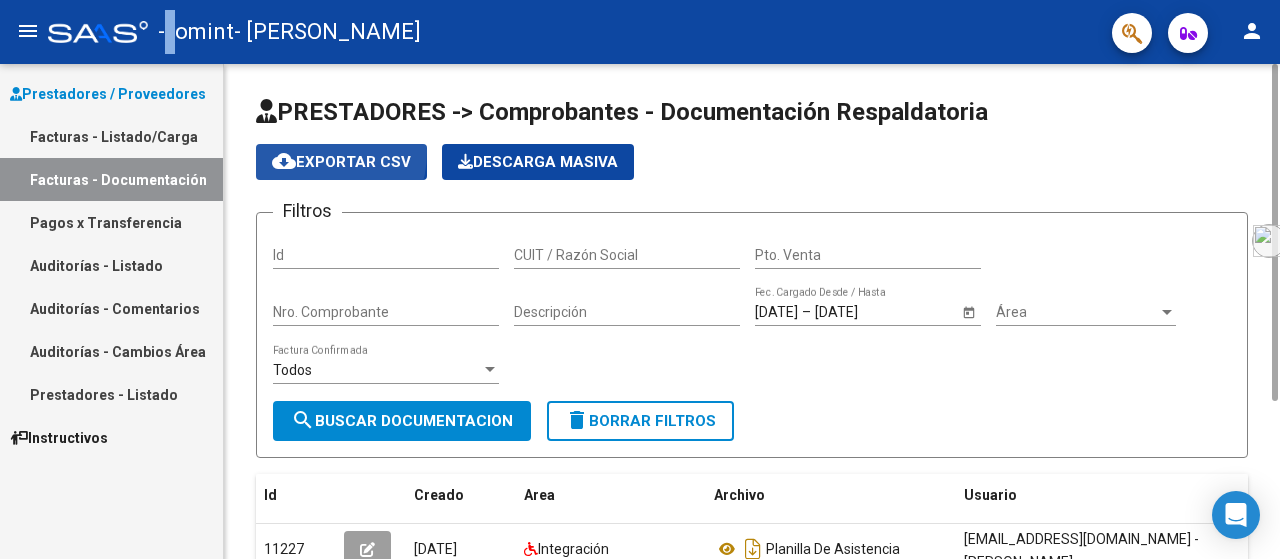 click on "cloud_download  Exportar CSV" 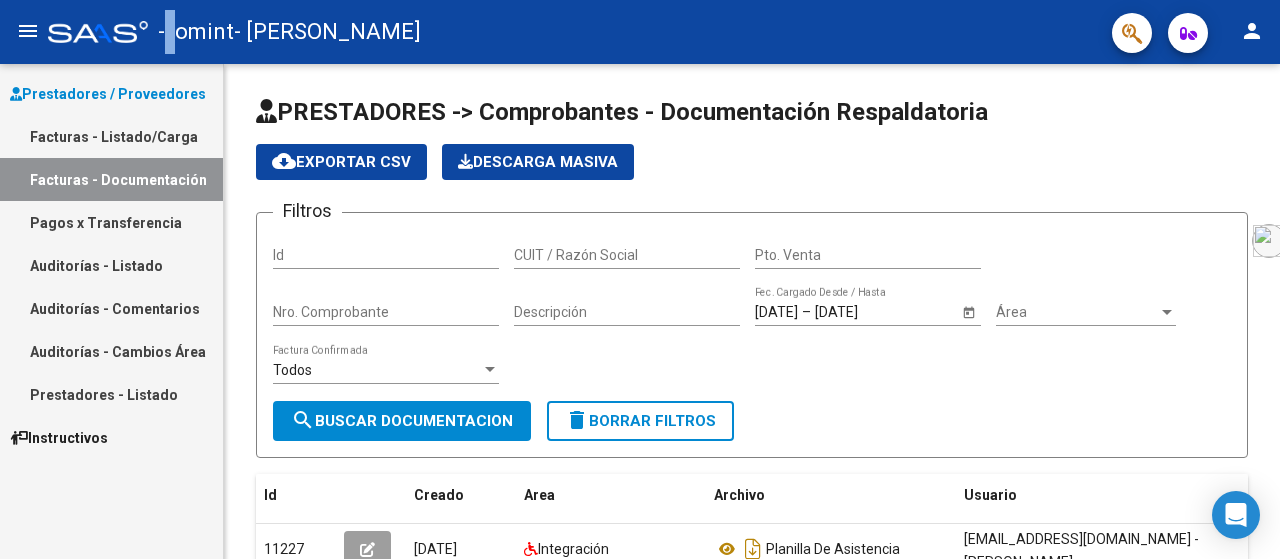 click on "Facturas - Listado/Carga" at bounding box center (111, 136) 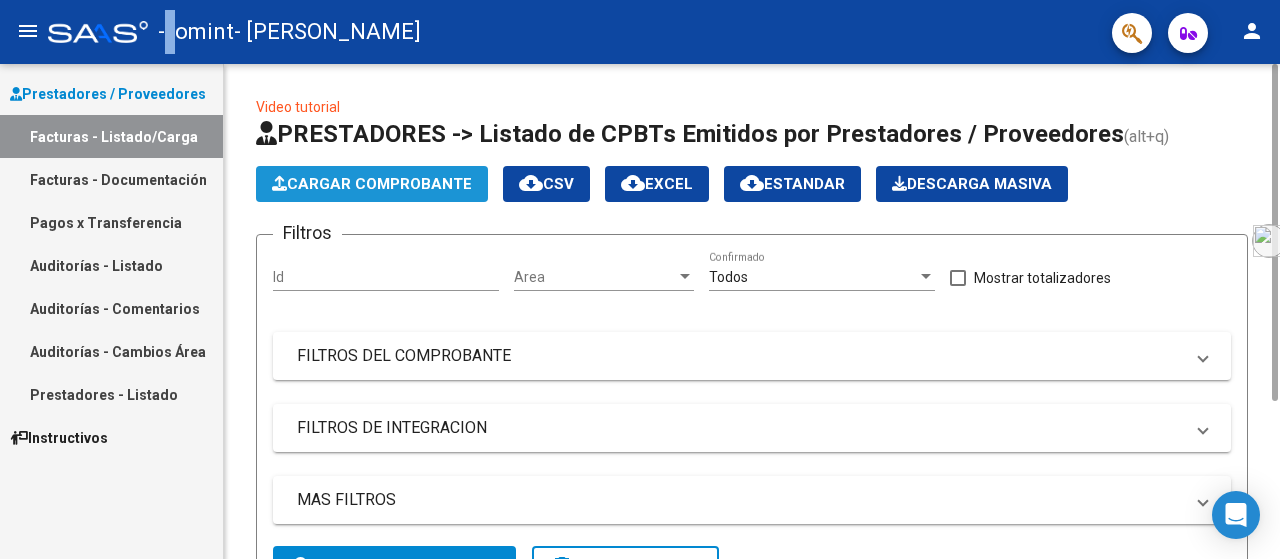 click on "Cargar Comprobante" 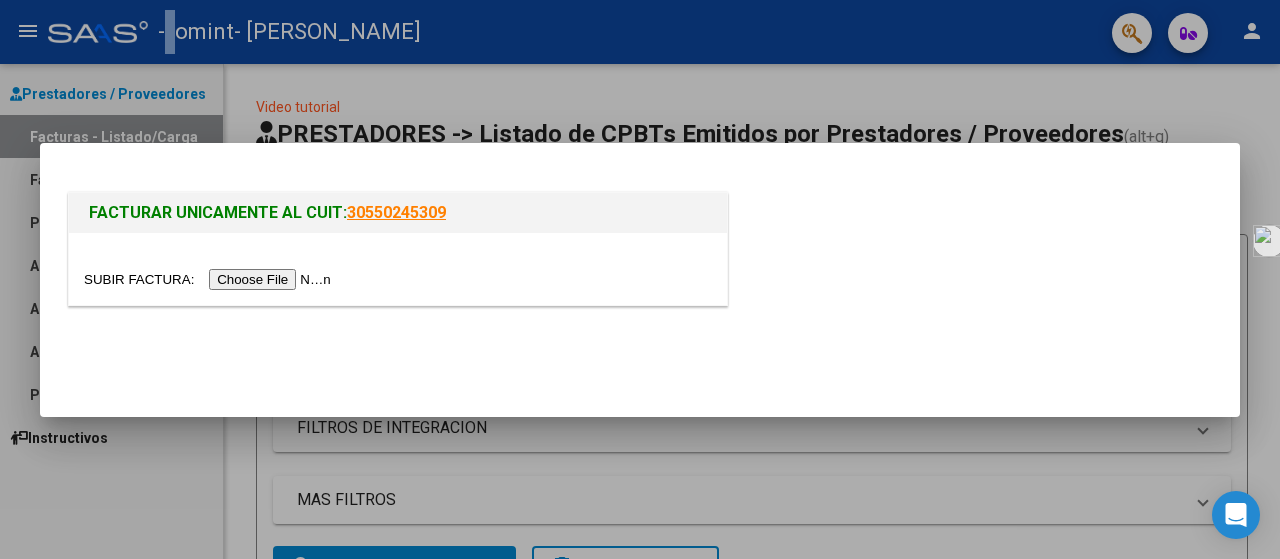 click at bounding box center (210, 279) 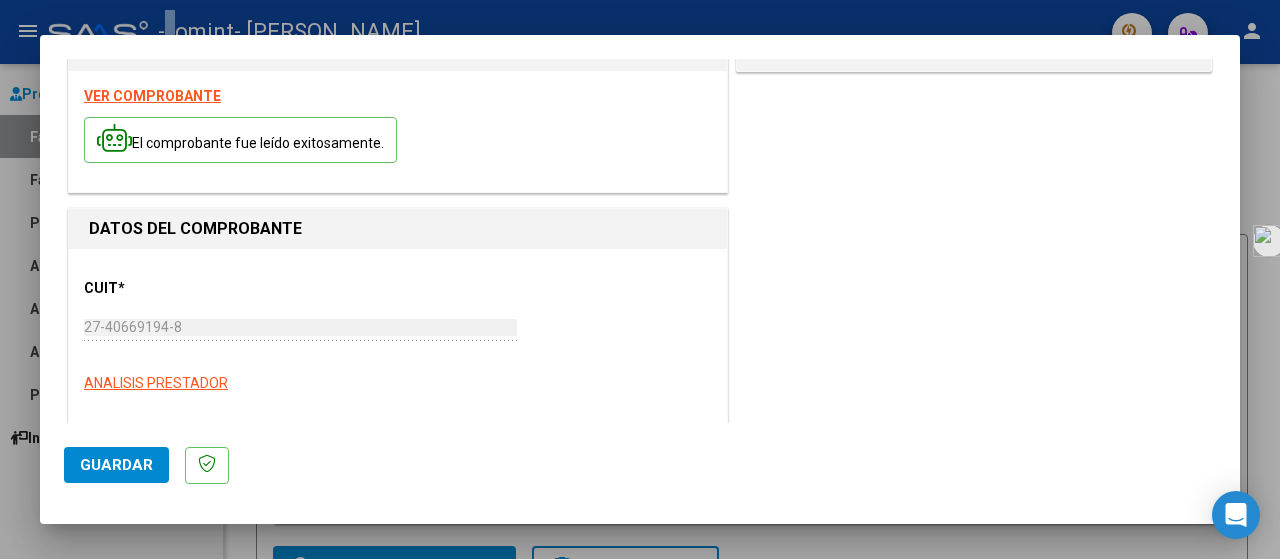 scroll, scrollTop: 0, scrollLeft: 0, axis: both 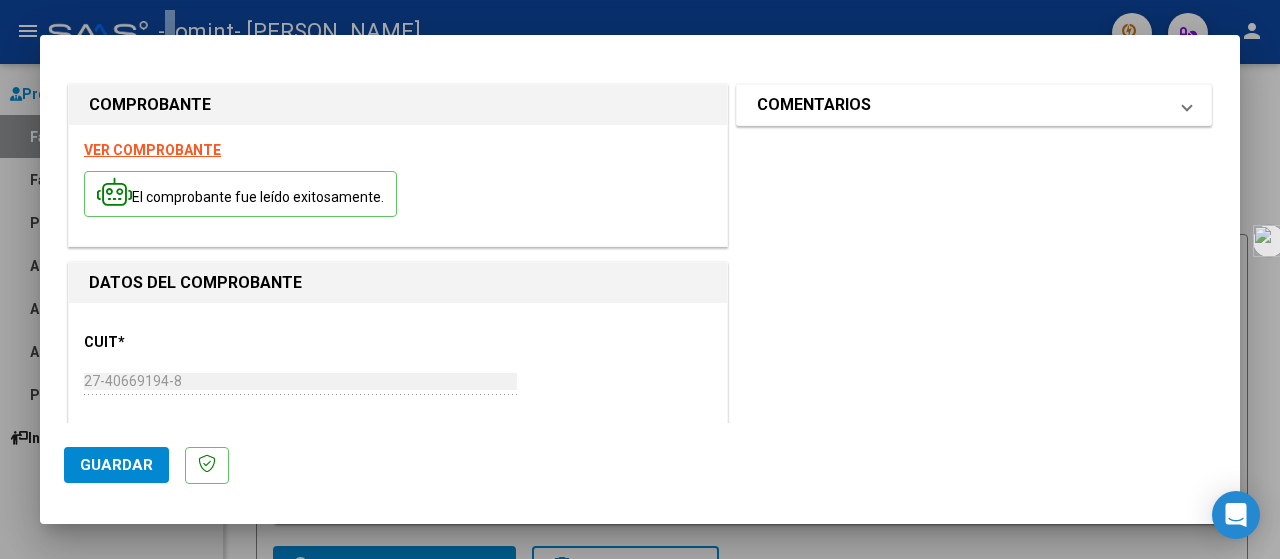 click on "COMENTARIOS" at bounding box center (962, 105) 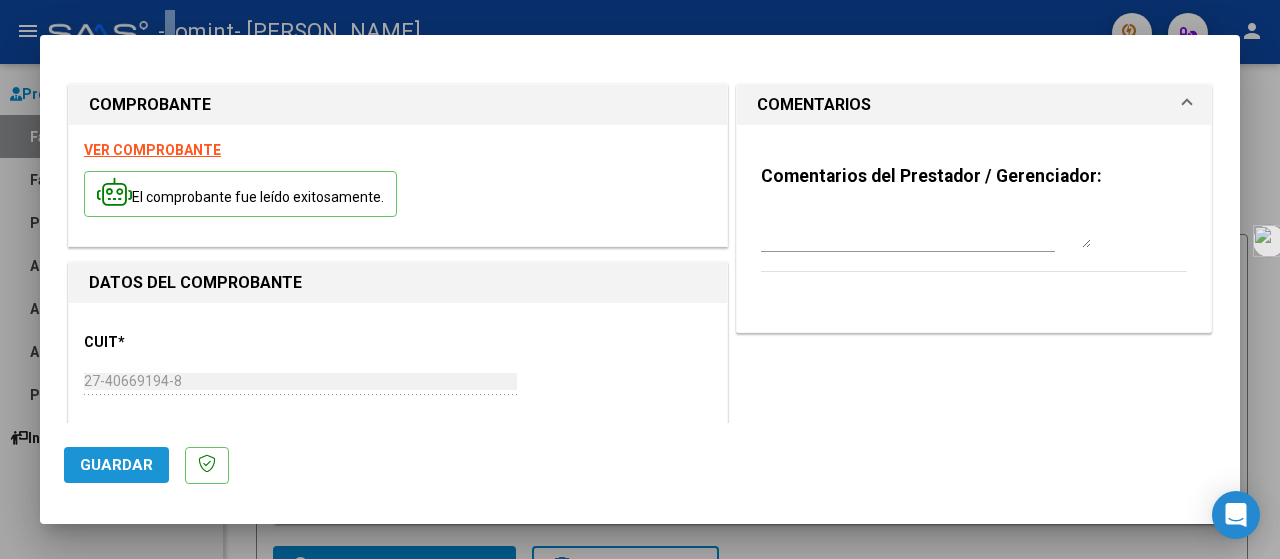 click on "Guardar" 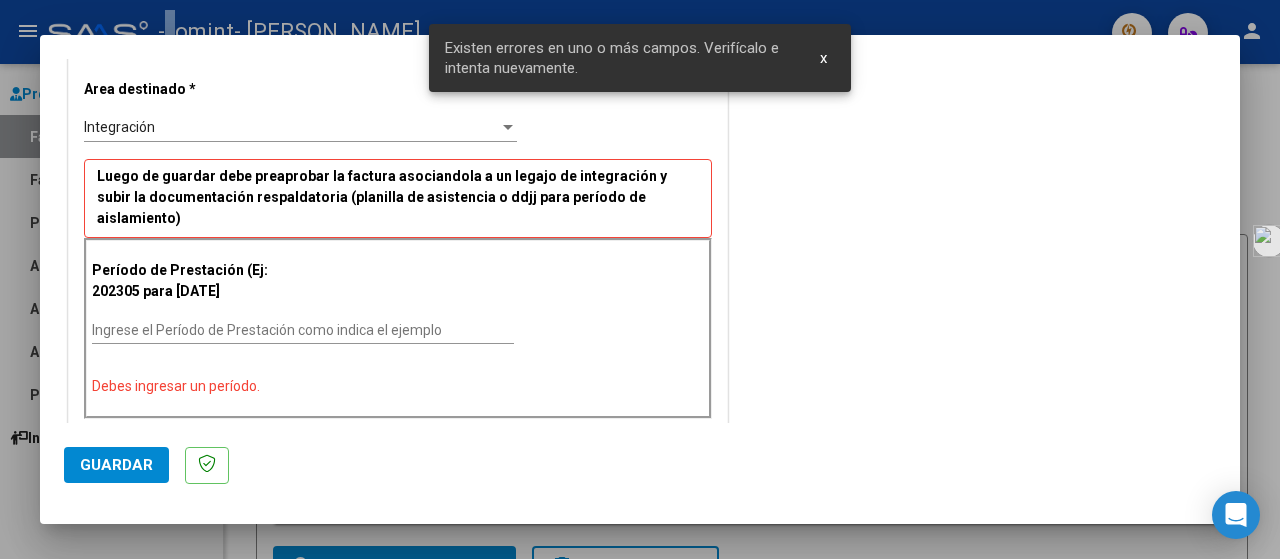 scroll, scrollTop: 442, scrollLeft: 0, axis: vertical 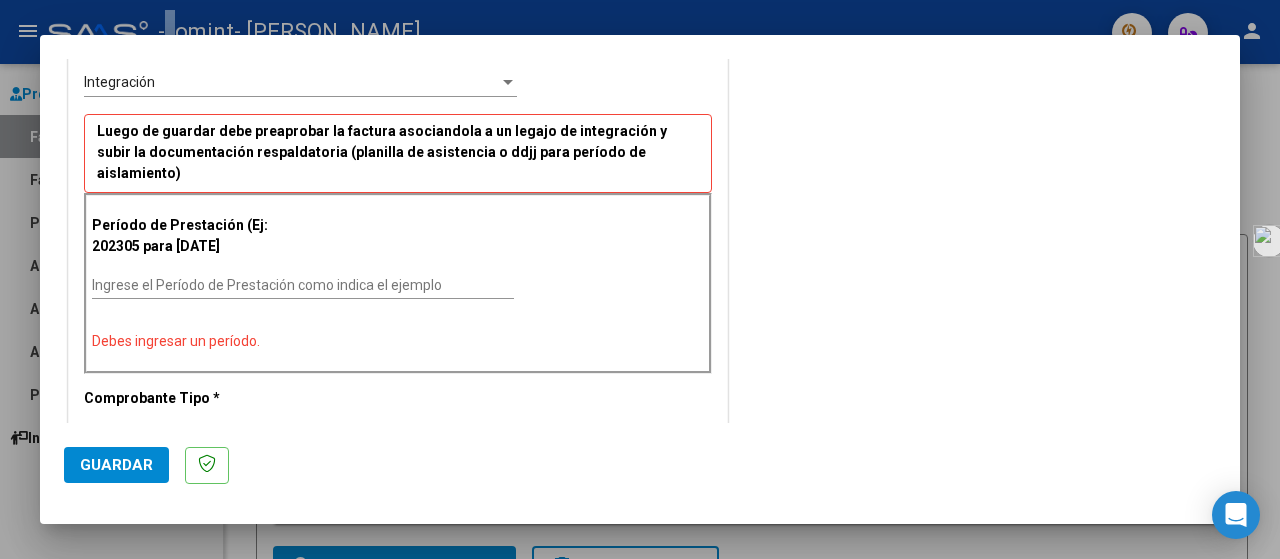 click on "Ingrese el Período de Prestación como indica el ejemplo" at bounding box center (303, 285) 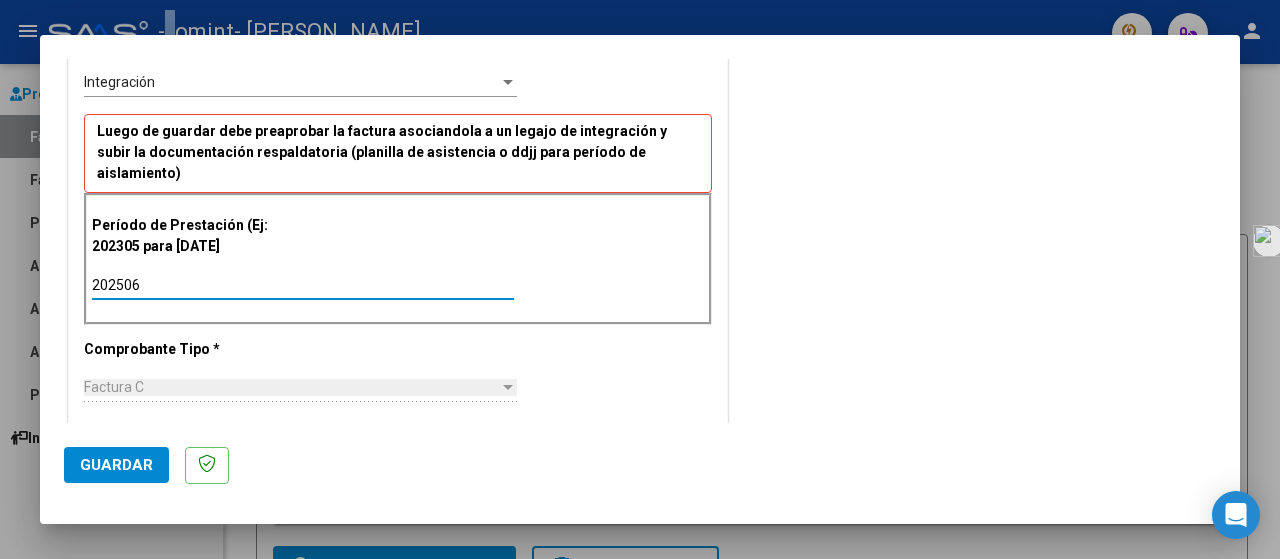 type on "202506" 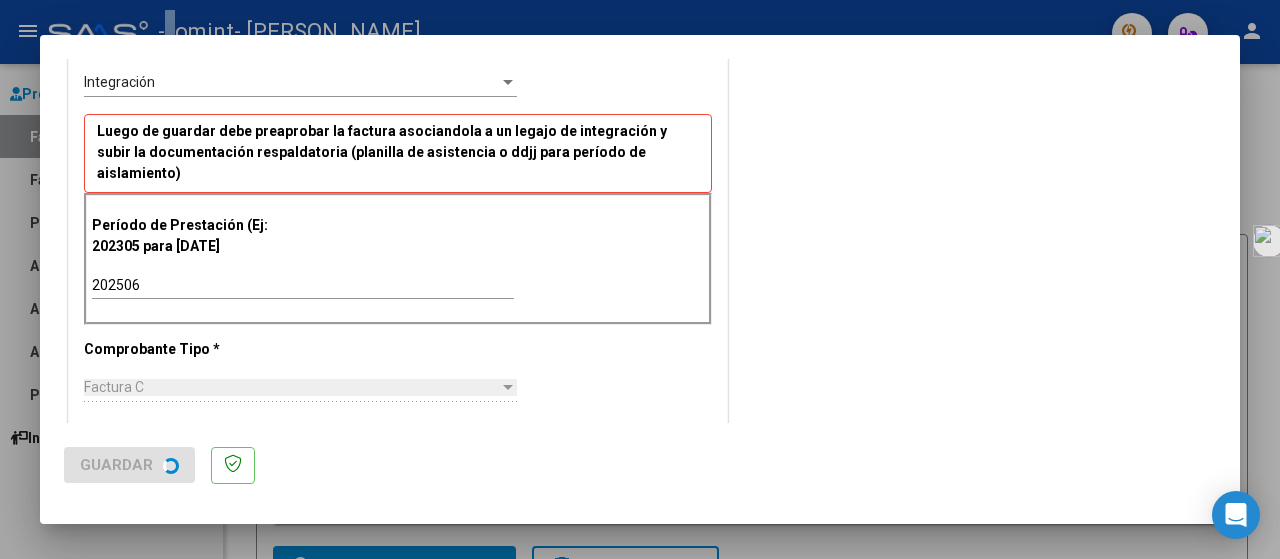 scroll, scrollTop: 0, scrollLeft: 0, axis: both 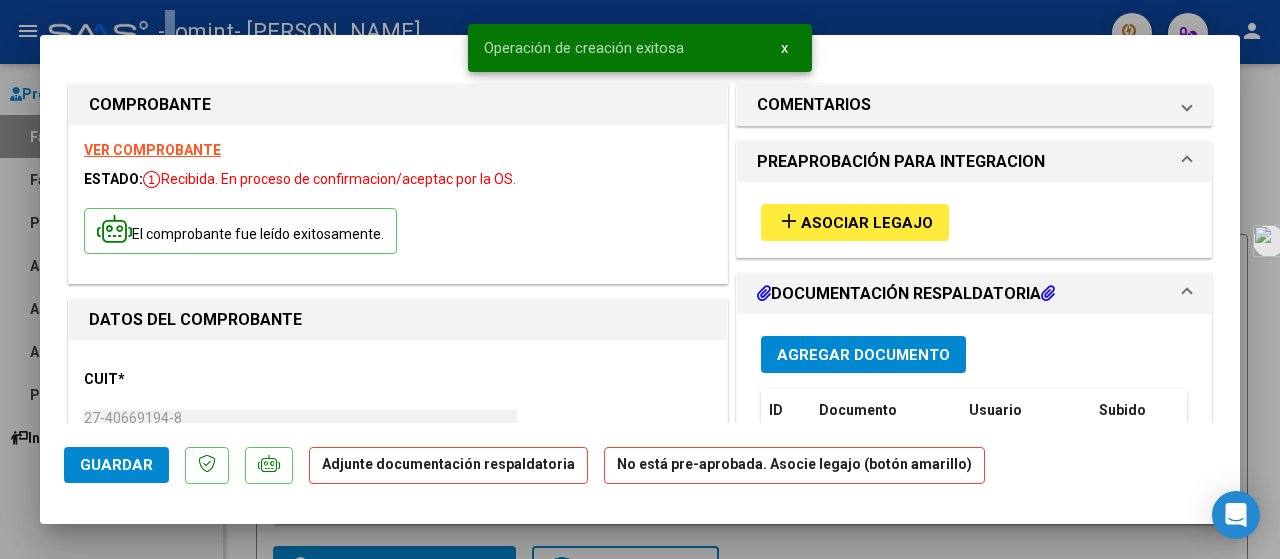 click on "Agregar Documento" at bounding box center (863, 355) 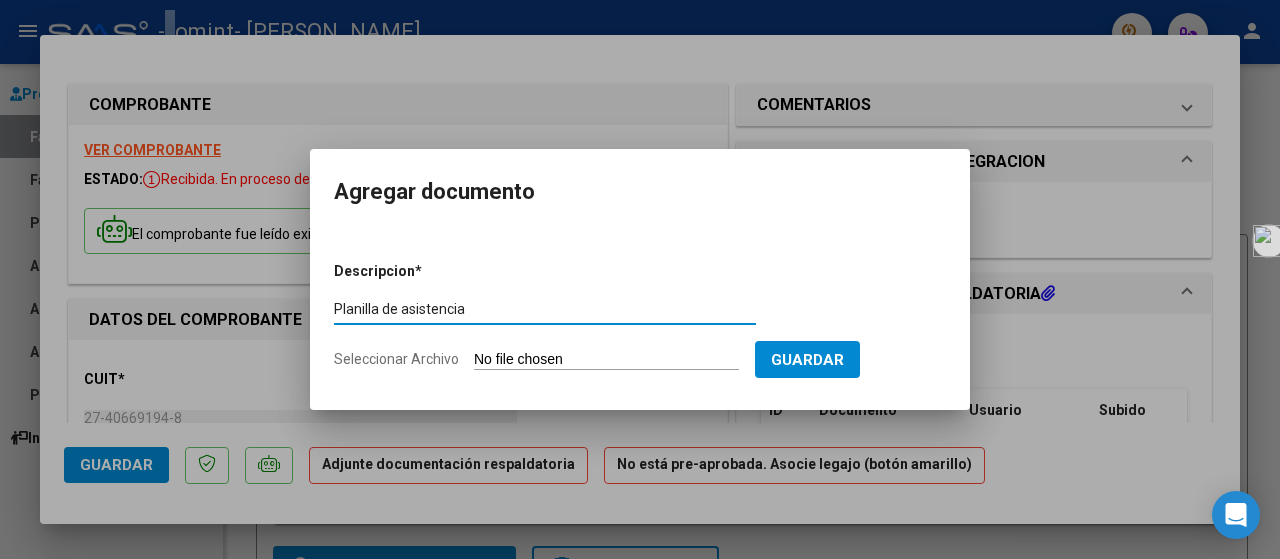 type on "Planilla de asistencia" 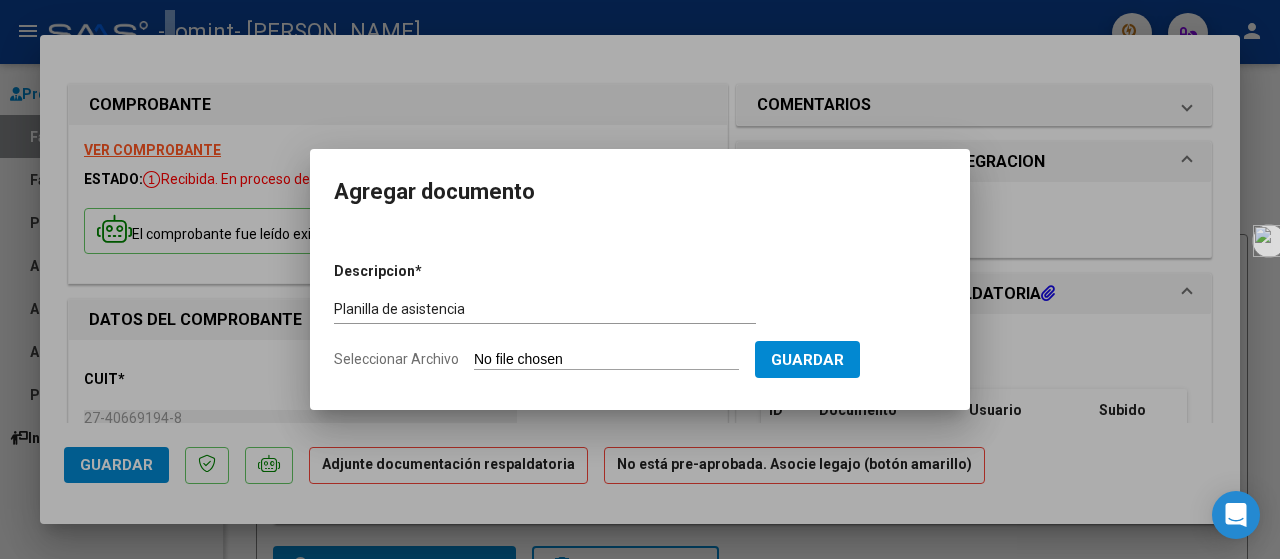 click on "Seleccionar Archivo" at bounding box center (606, 360) 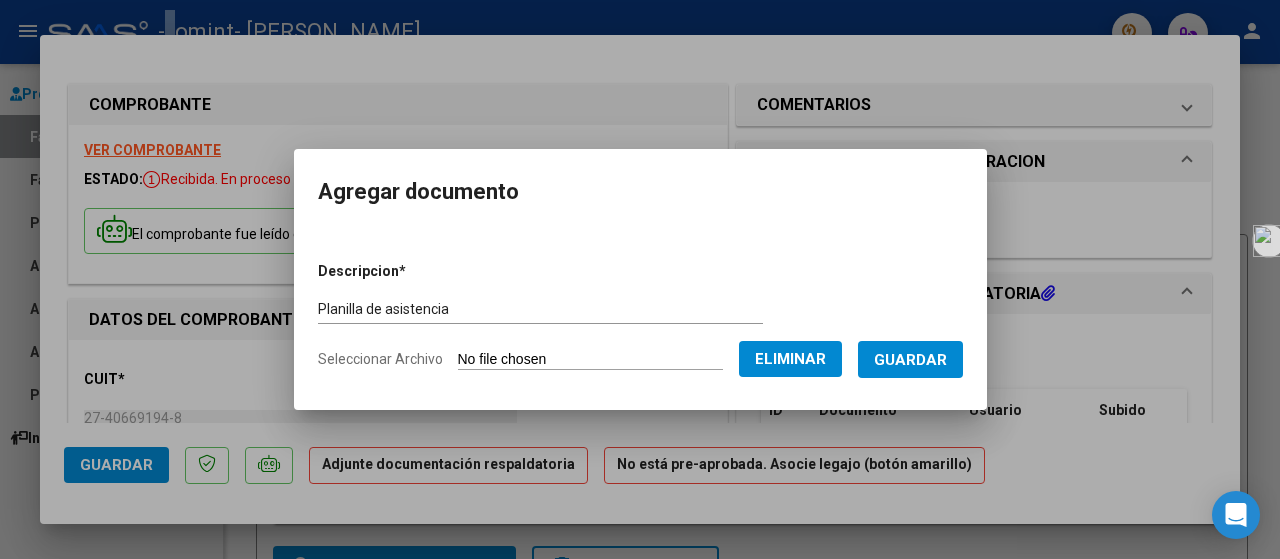 click on "Guardar" at bounding box center (910, 360) 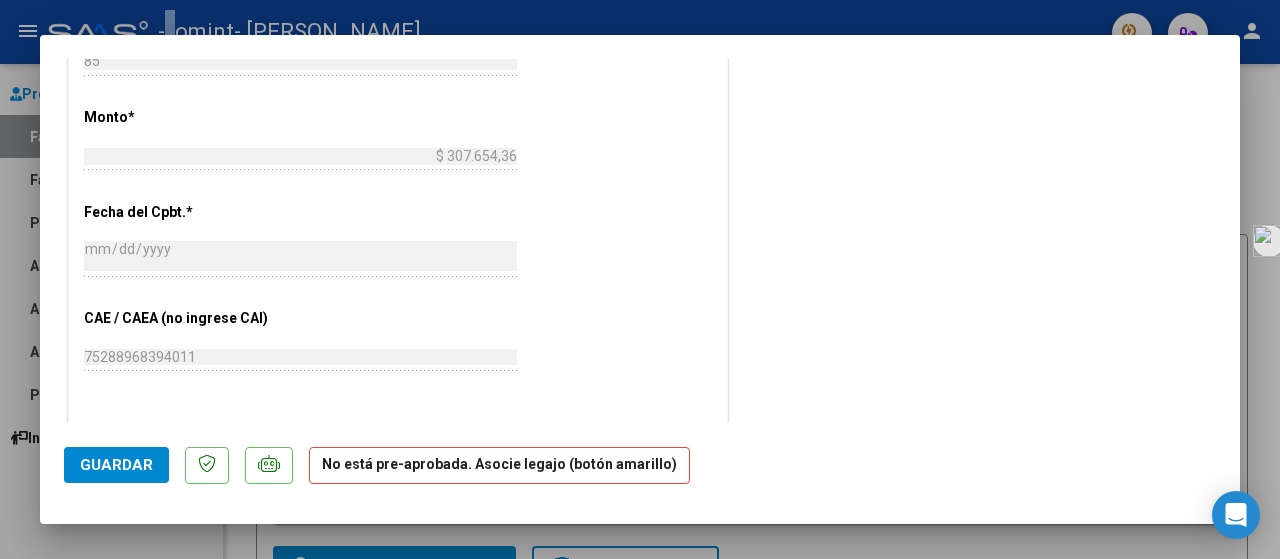 scroll, scrollTop: 1070, scrollLeft: 0, axis: vertical 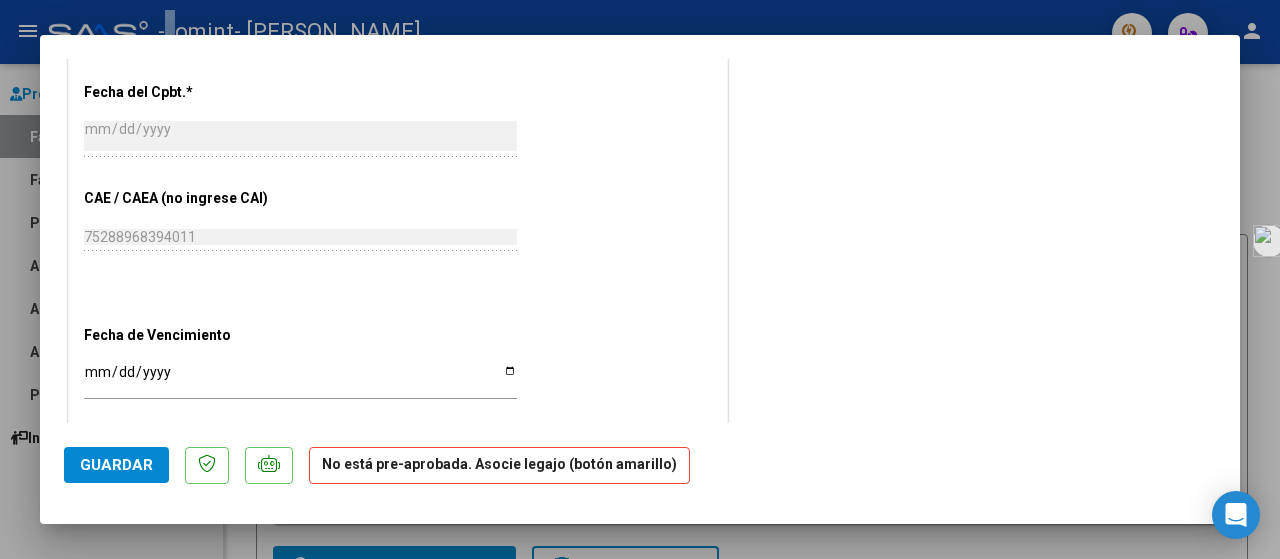 click on "Guardar" 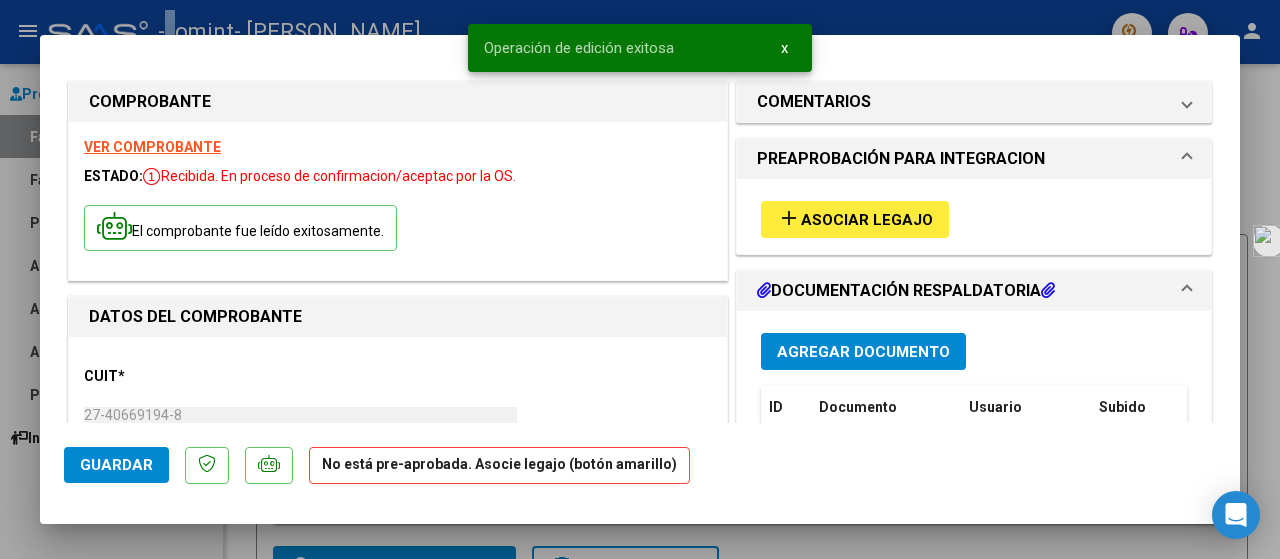 scroll, scrollTop: 0, scrollLeft: 0, axis: both 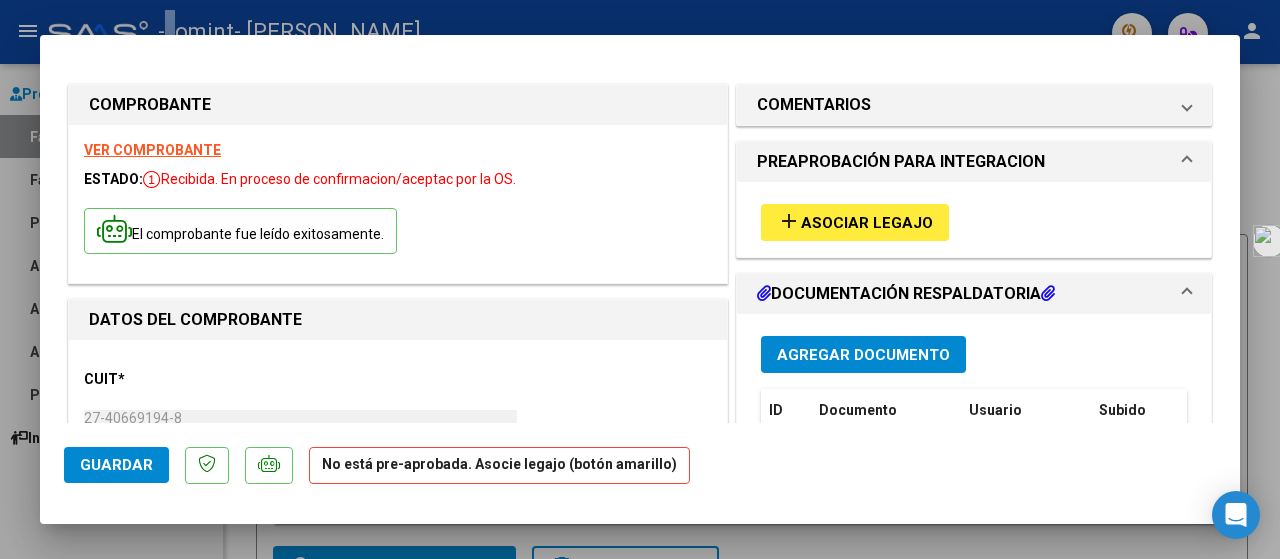 click on "Asociar Legajo" at bounding box center [867, 223] 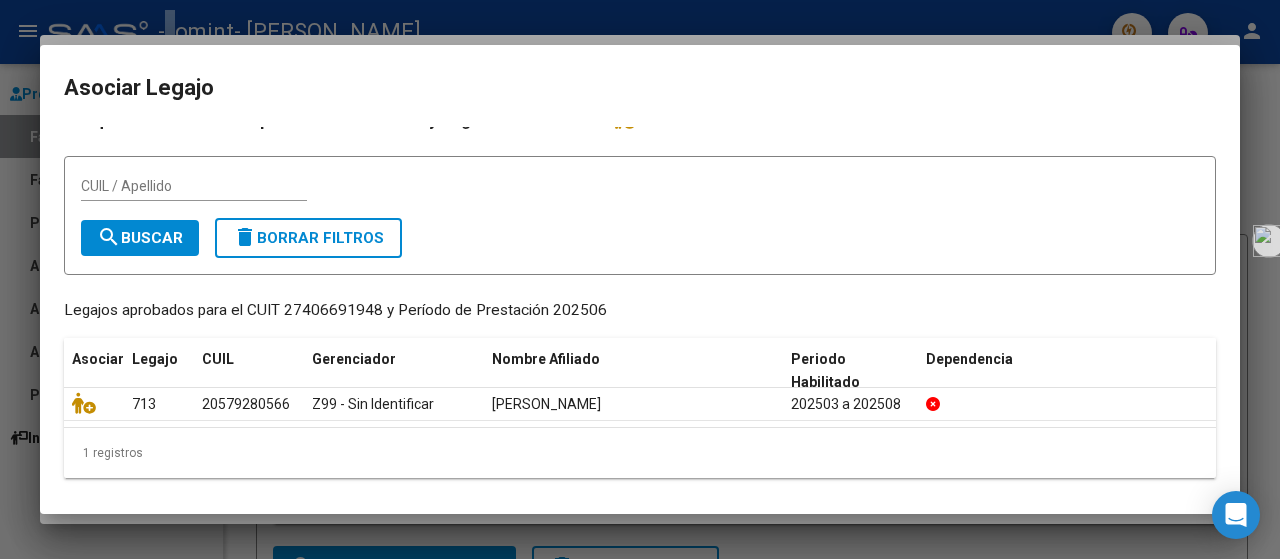 scroll, scrollTop: 0, scrollLeft: 0, axis: both 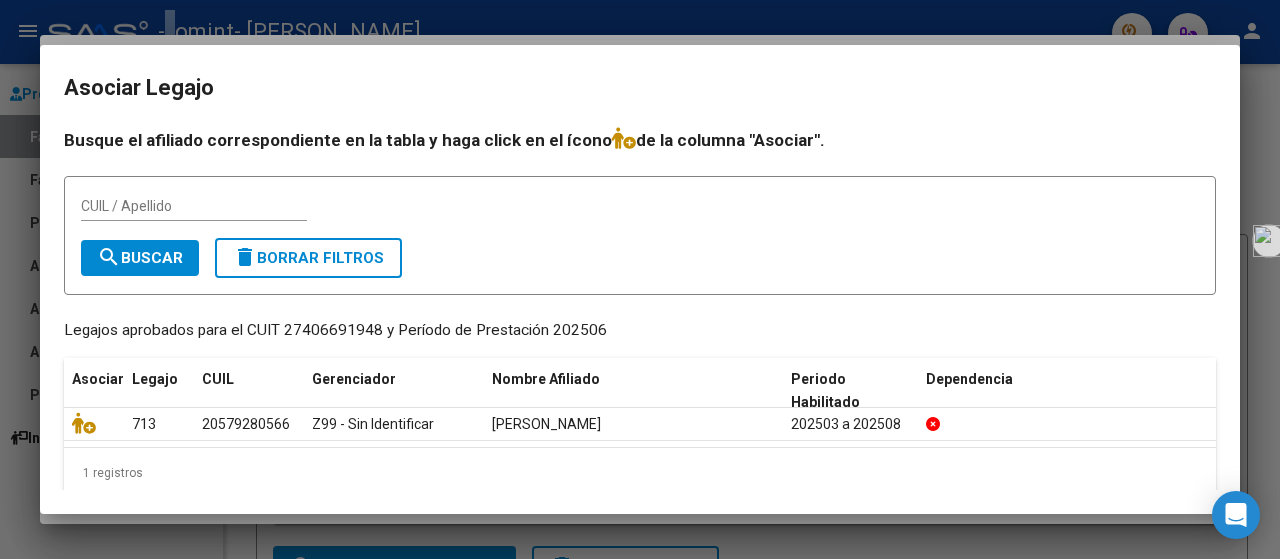 click at bounding box center (640, 279) 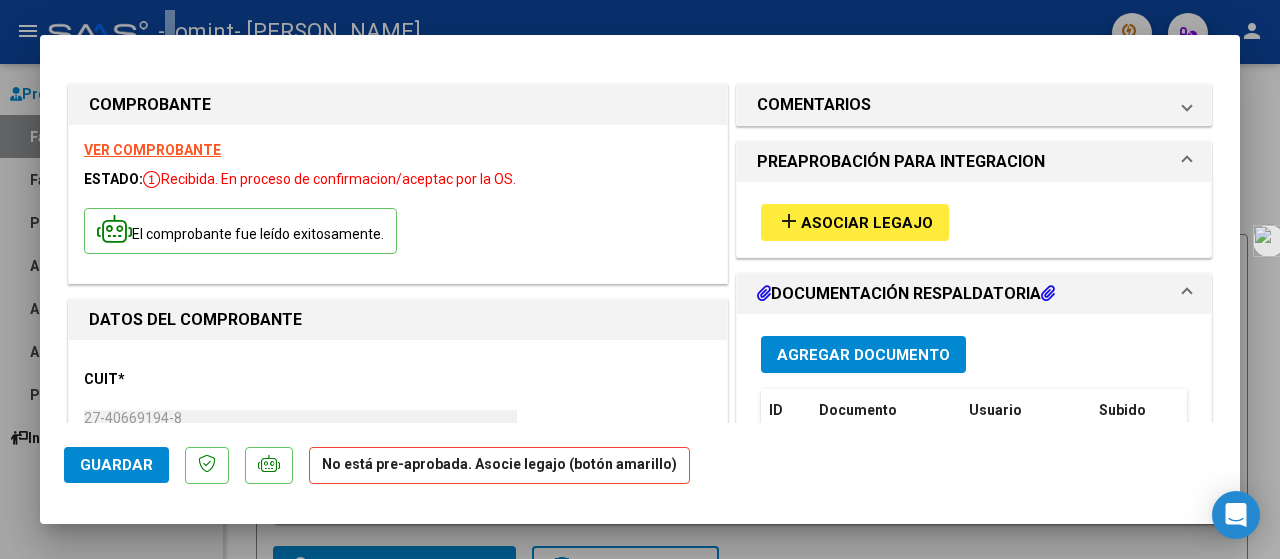 click on "Asociar Legajo" at bounding box center [867, 223] 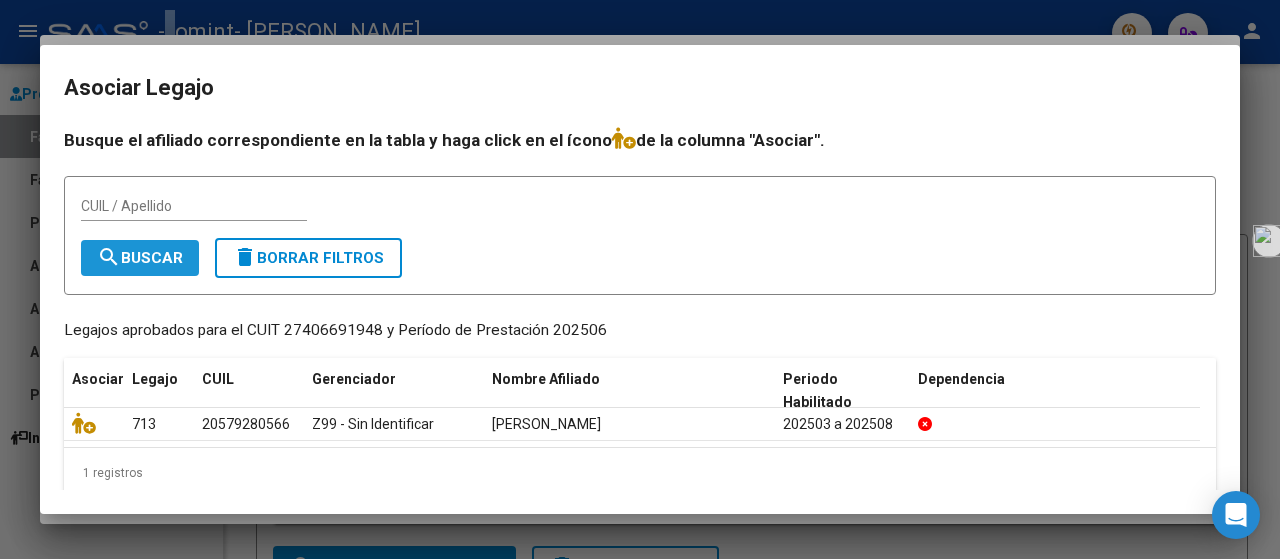click on "search  Buscar" at bounding box center [140, 258] 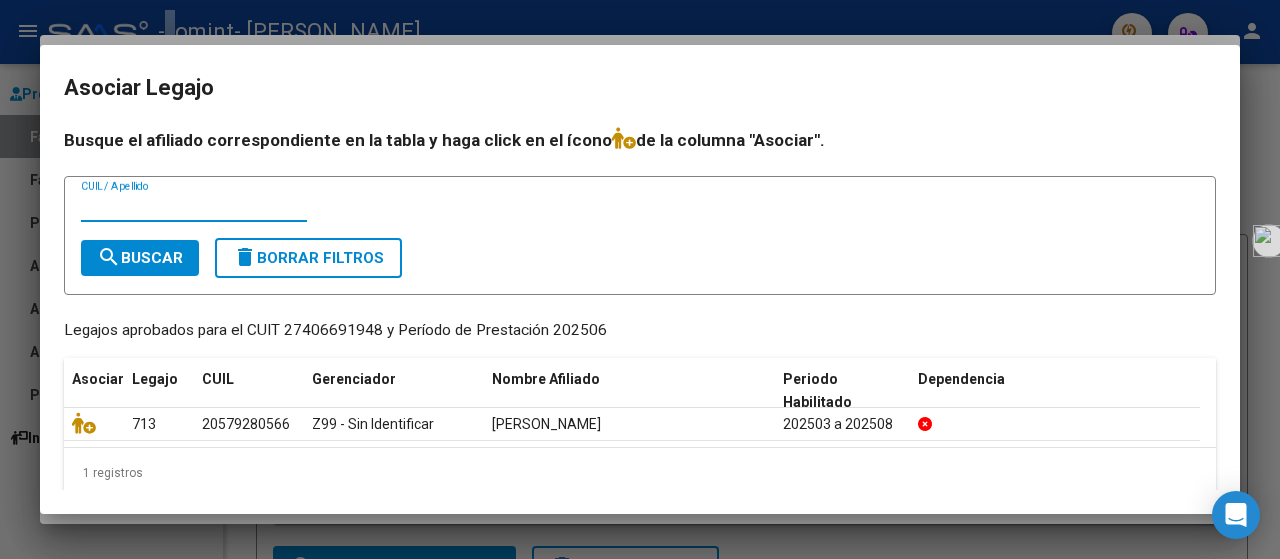click on "CUIL / Apellido" at bounding box center [194, 206] 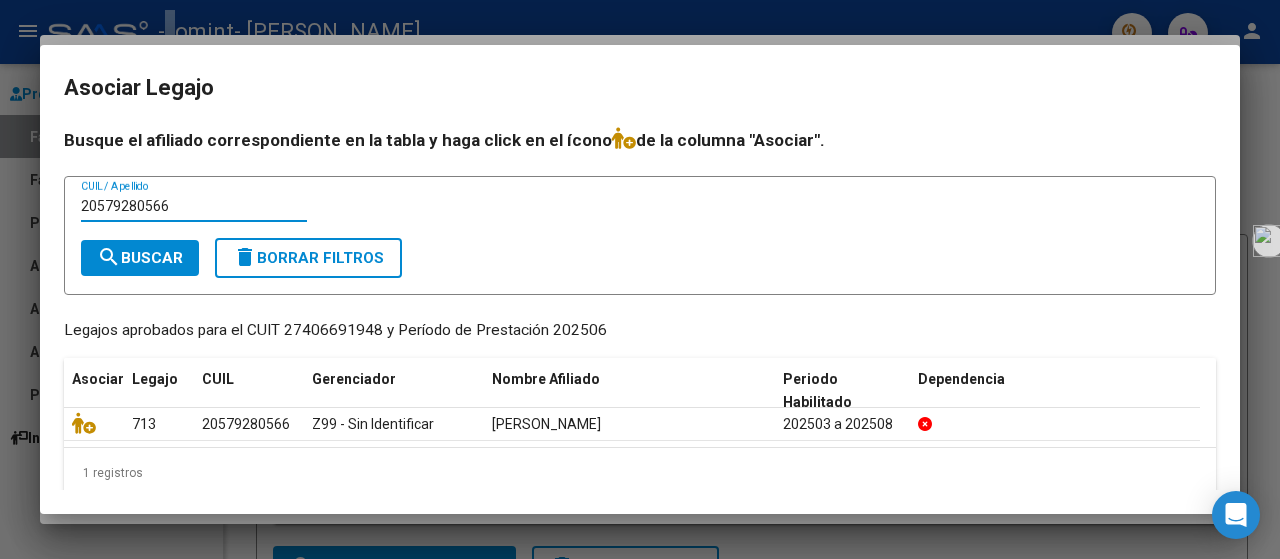 type on "20579280566" 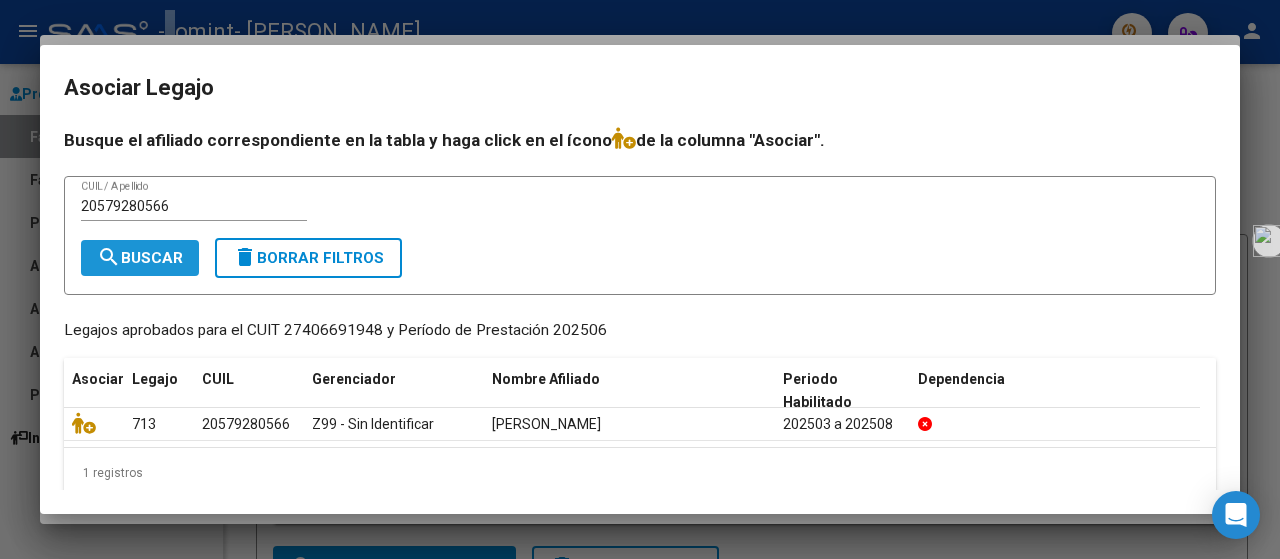 click on "search  Buscar" at bounding box center (140, 258) 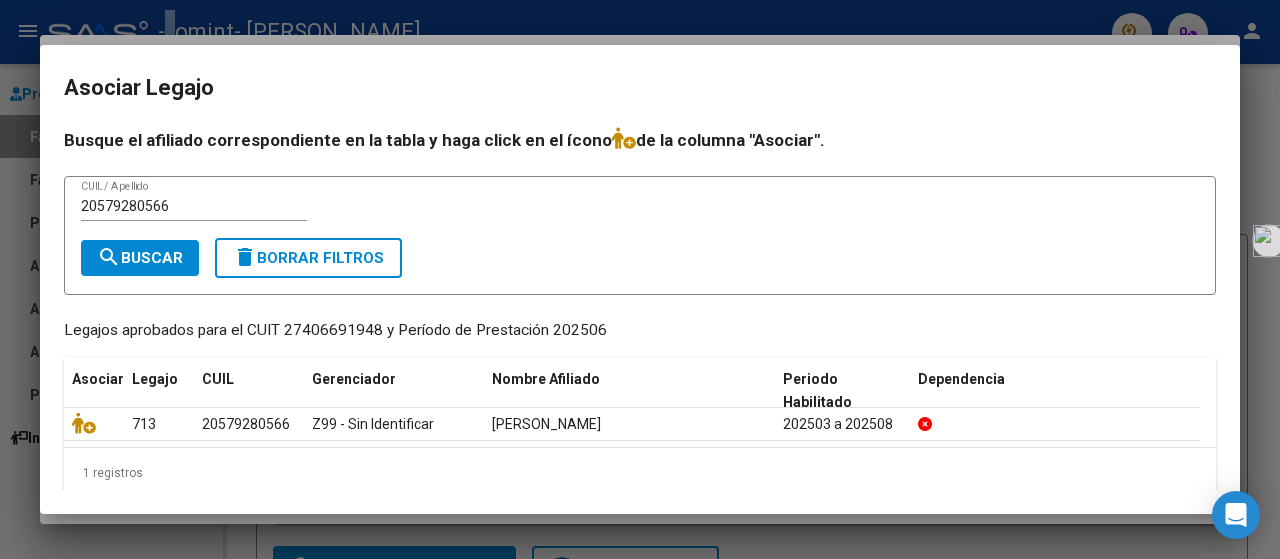scroll, scrollTop: 20, scrollLeft: 0, axis: vertical 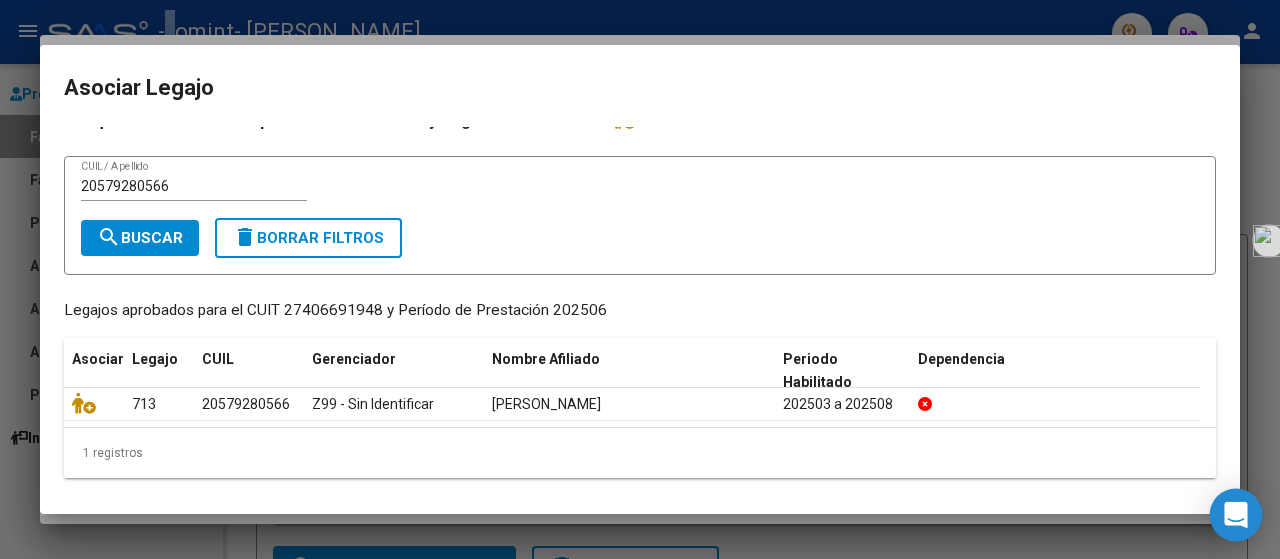 click 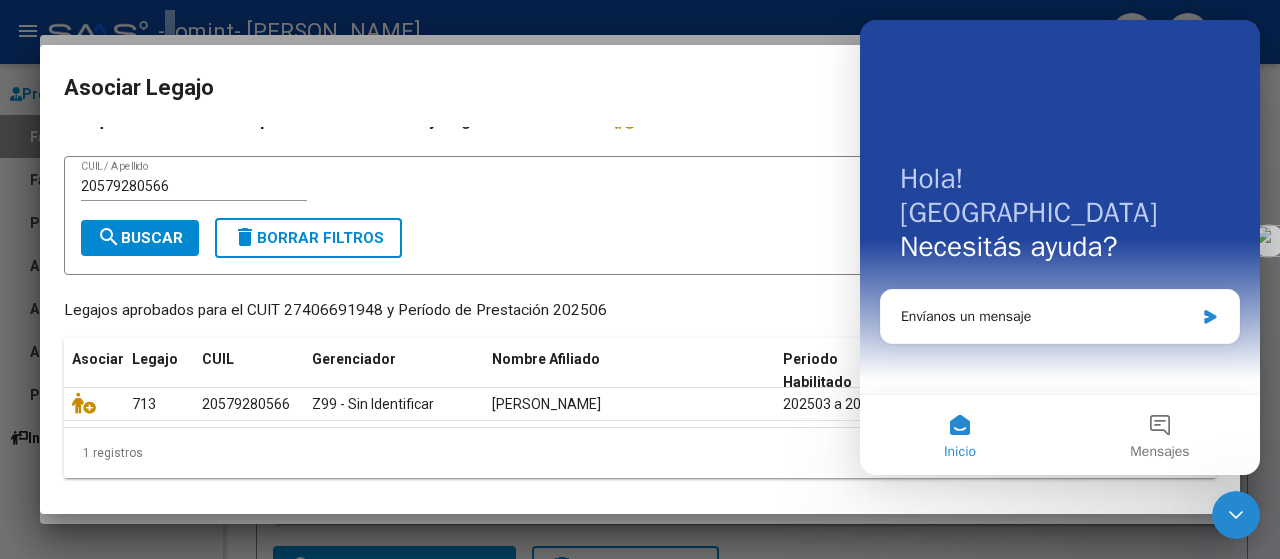 scroll, scrollTop: 0, scrollLeft: 0, axis: both 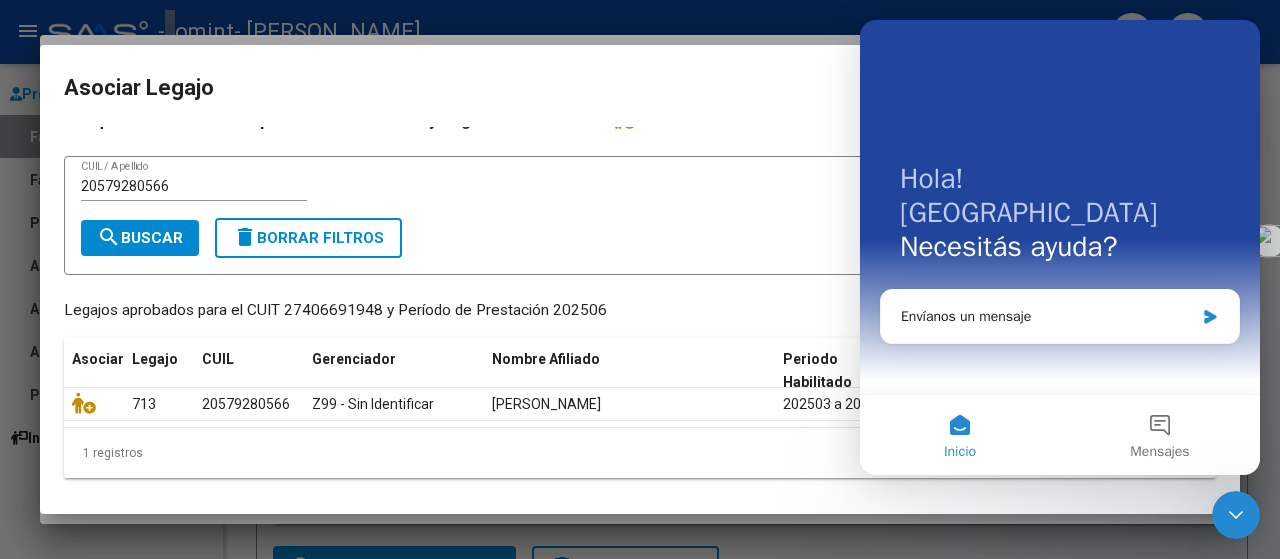 click 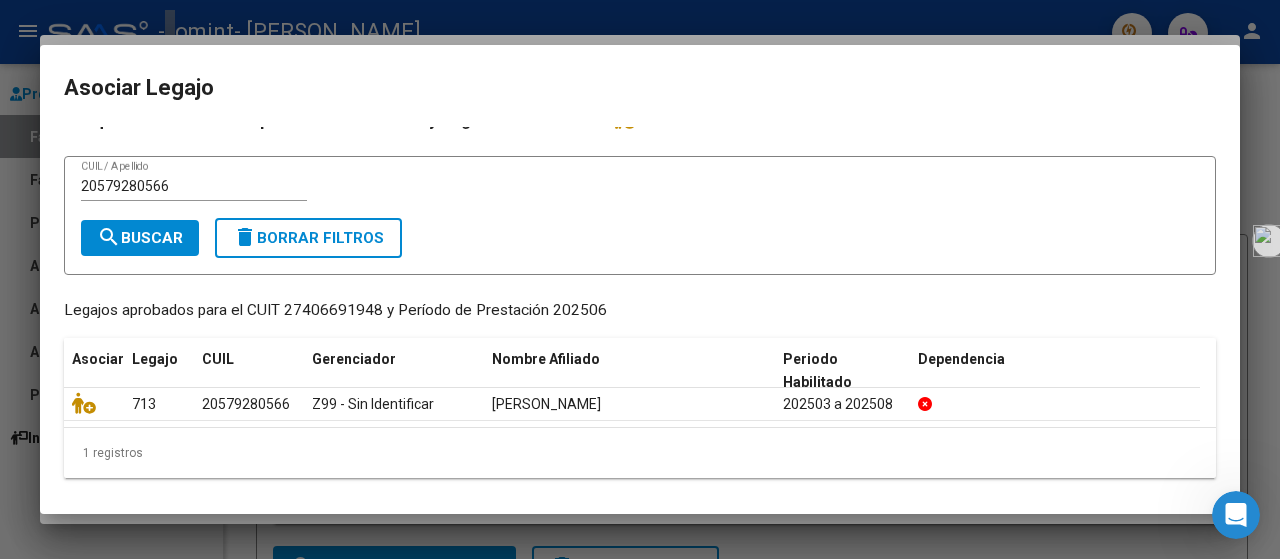 scroll, scrollTop: 0, scrollLeft: 0, axis: both 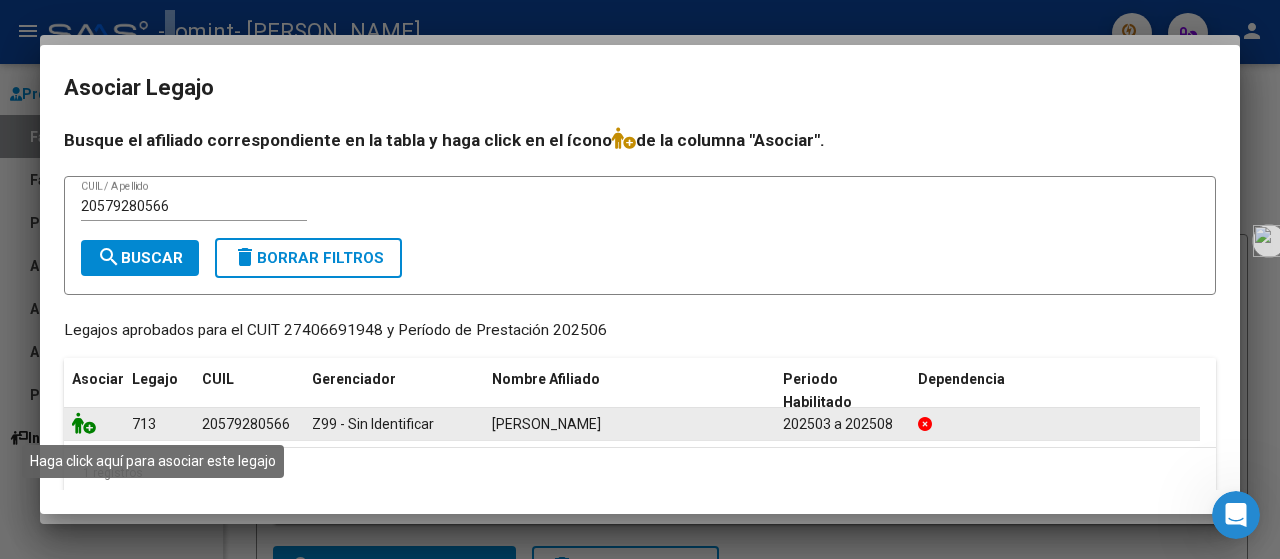click 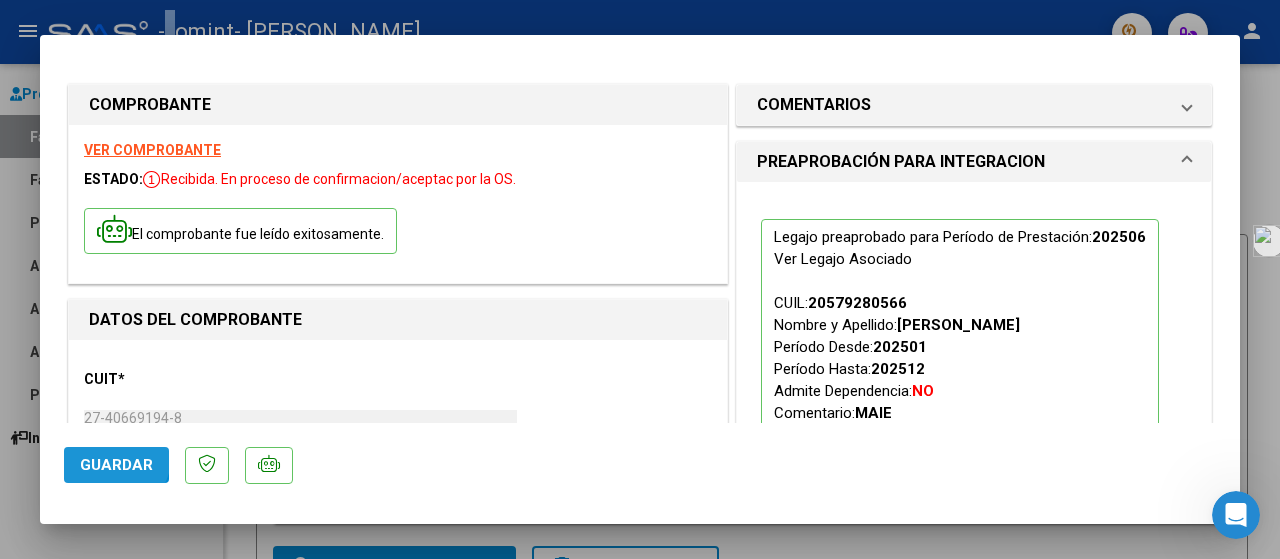click on "Guardar" 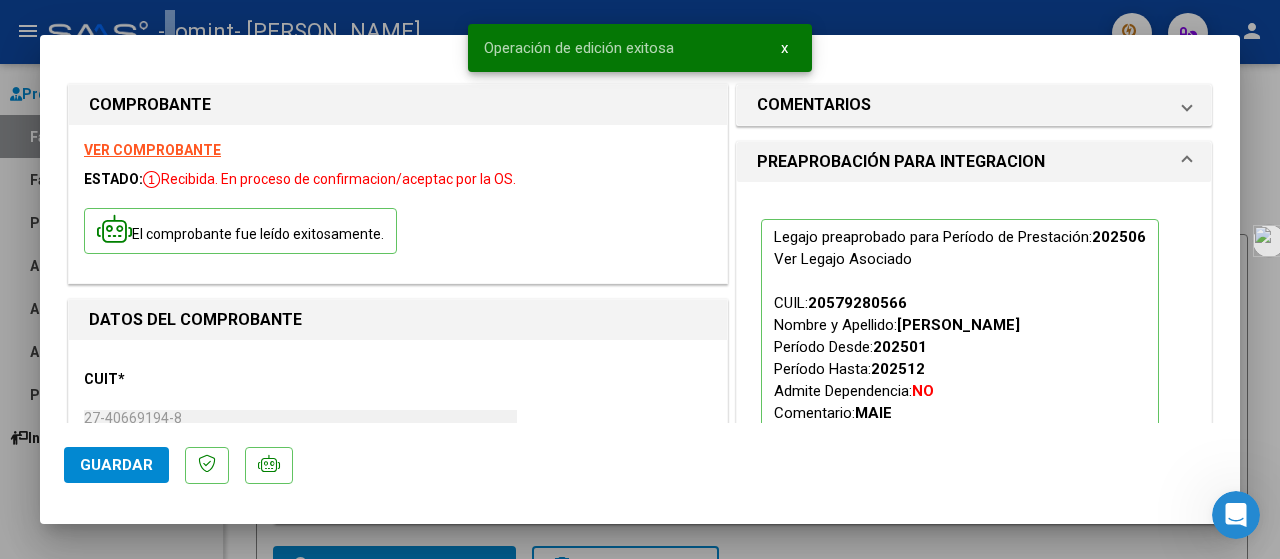 click at bounding box center [640, 279] 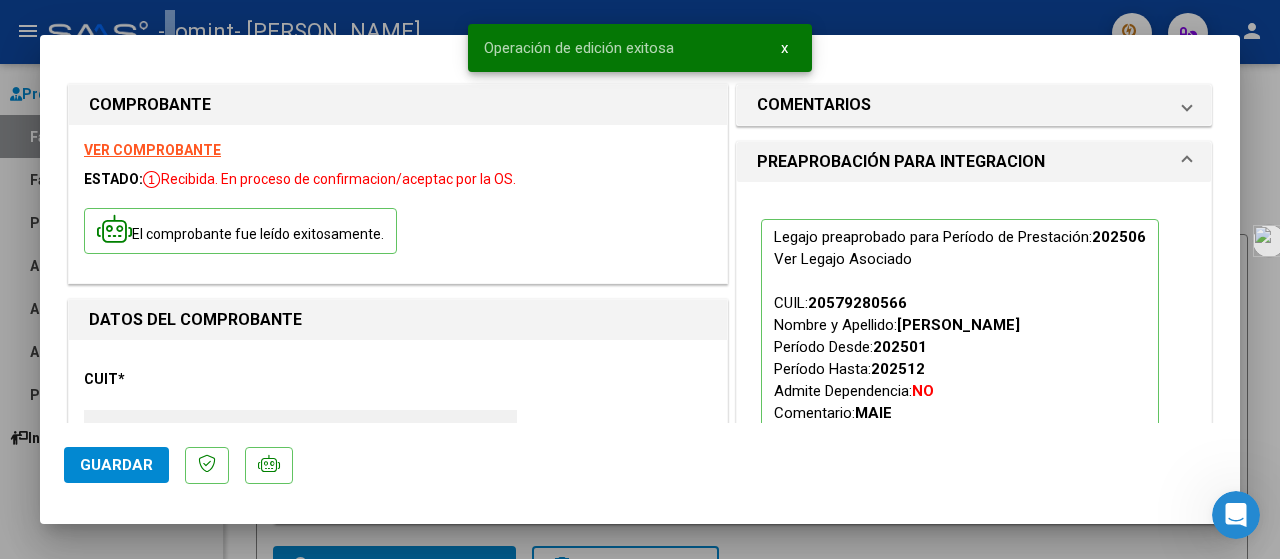 type 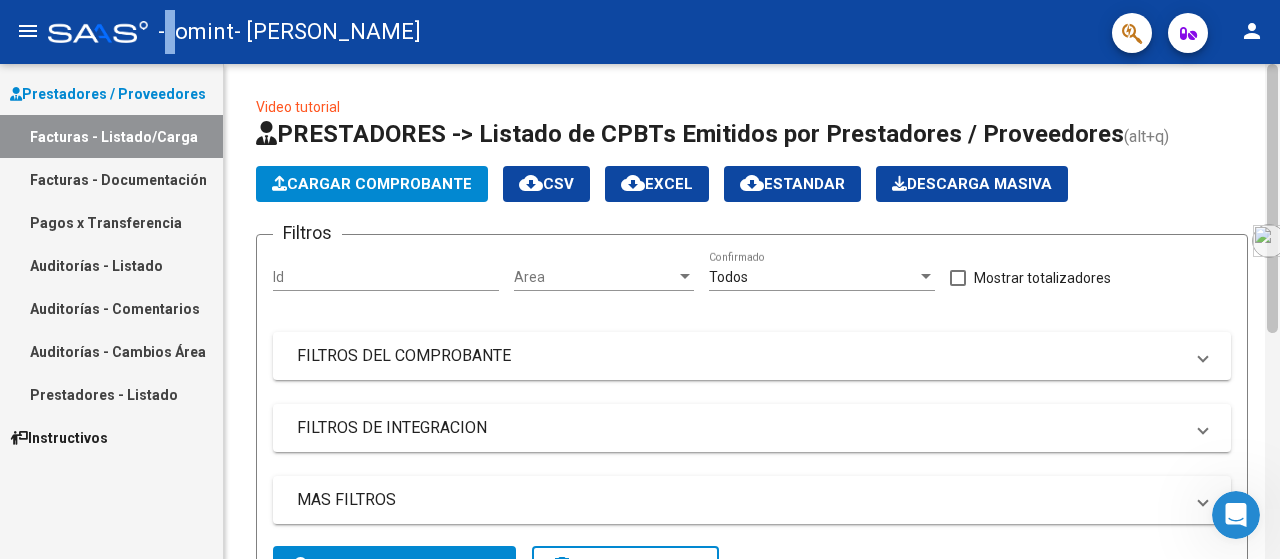 scroll, scrollTop: 468, scrollLeft: 0, axis: vertical 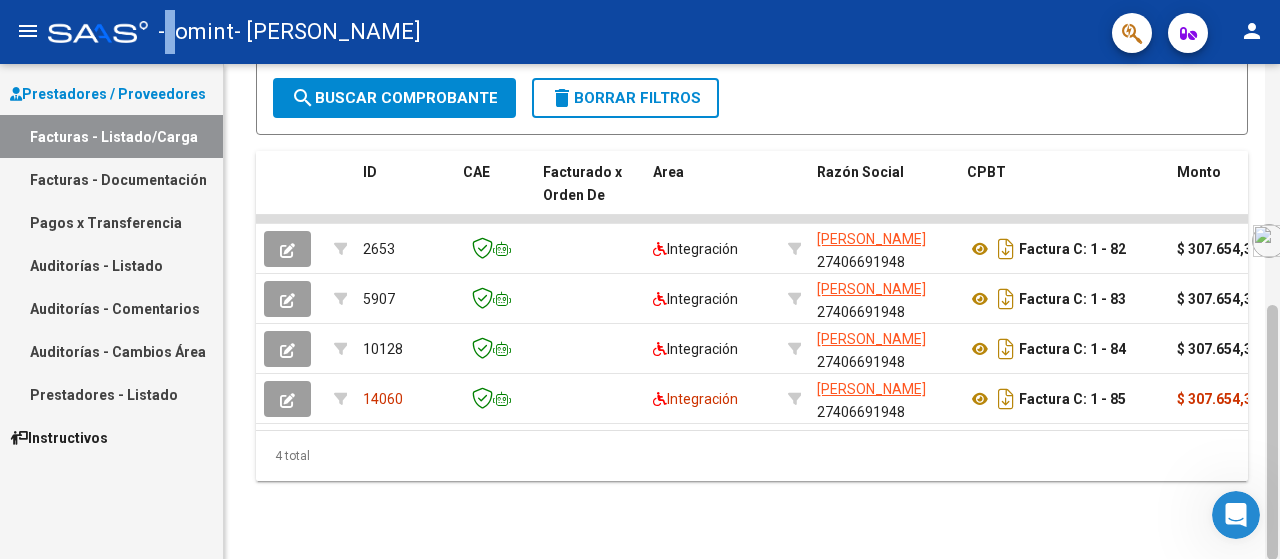 drag, startPoint x: 1279, startPoint y: 86, endPoint x: 1279, endPoint y: 301, distance: 215 